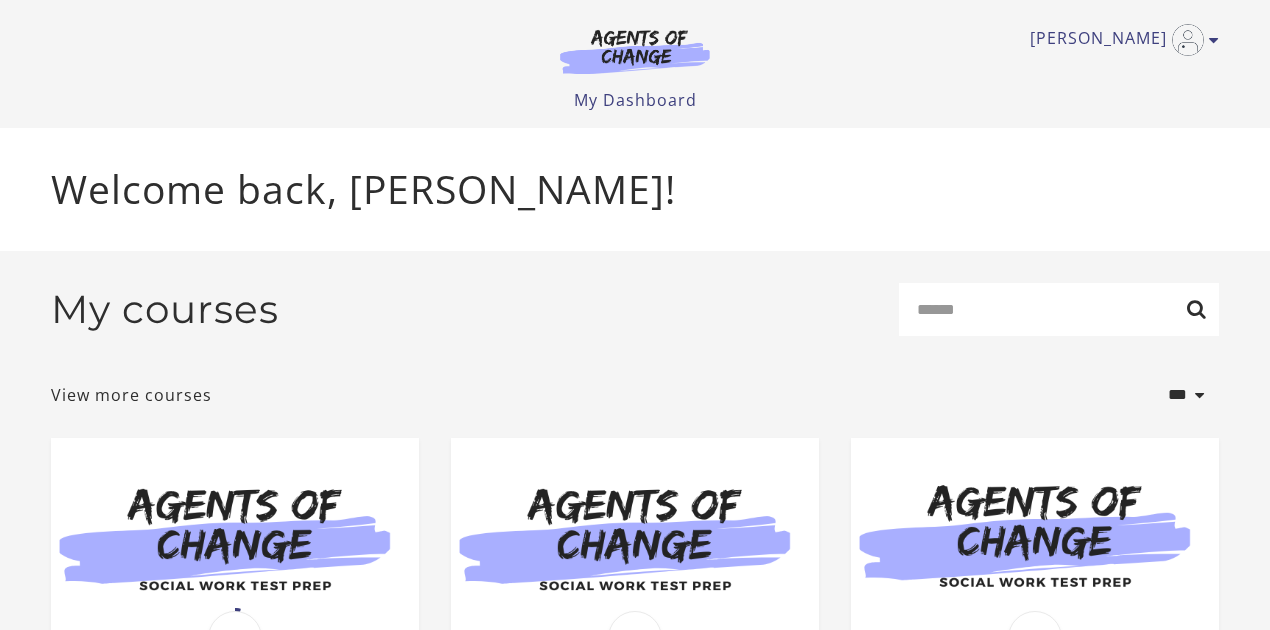 scroll, scrollTop: 0, scrollLeft: 0, axis: both 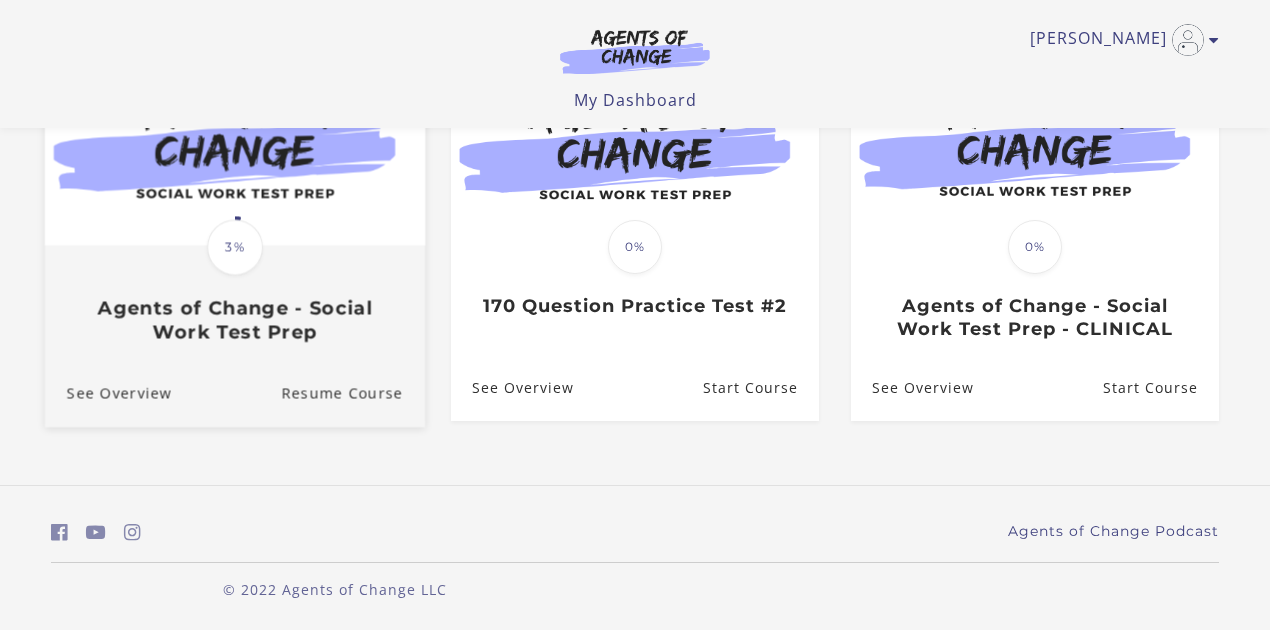 click on "3%" at bounding box center [235, 247] 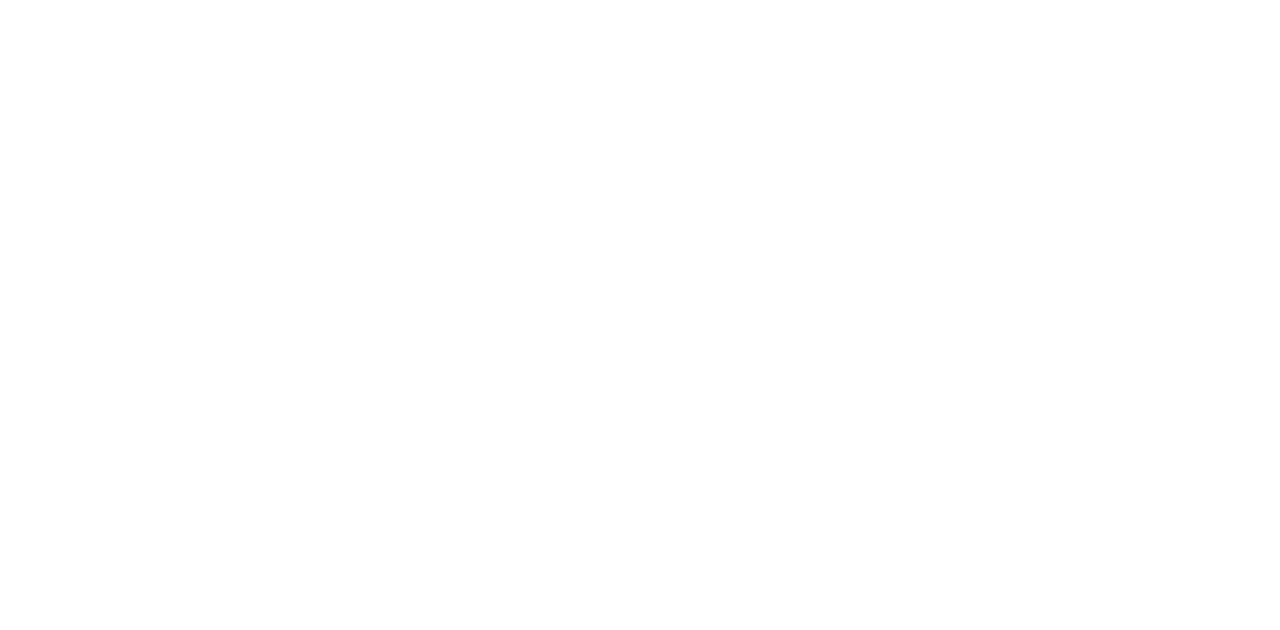 scroll, scrollTop: 0, scrollLeft: 0, axis: both 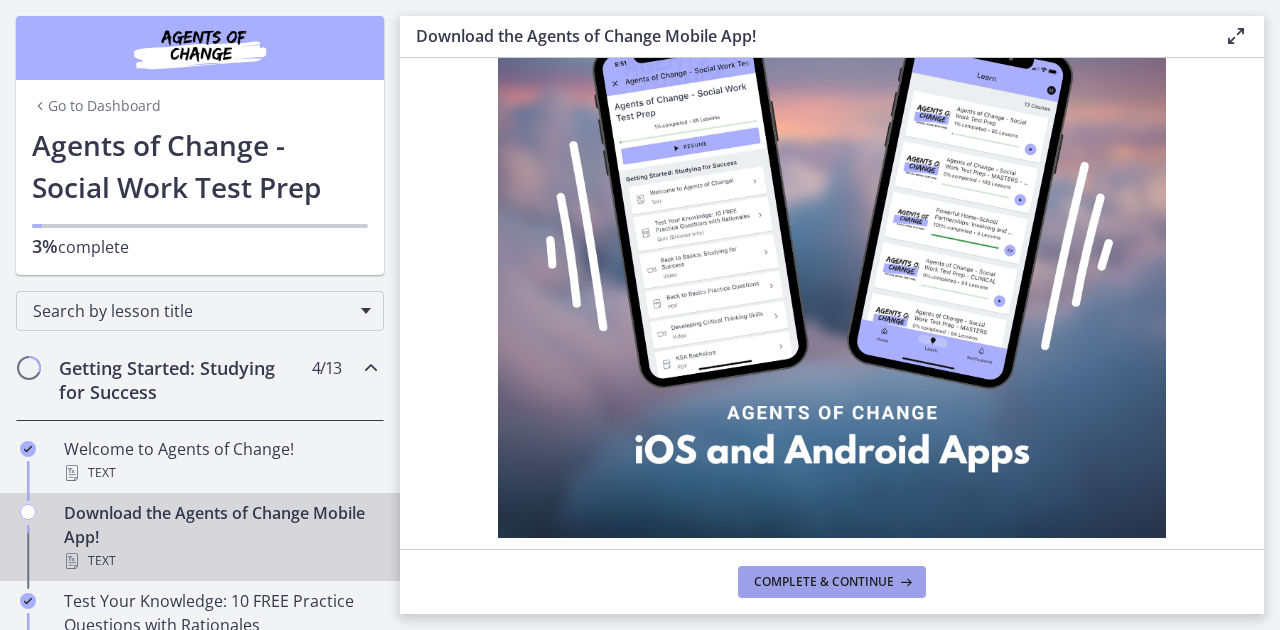 click on "Complete & continue" at bounding box center [824, 582] 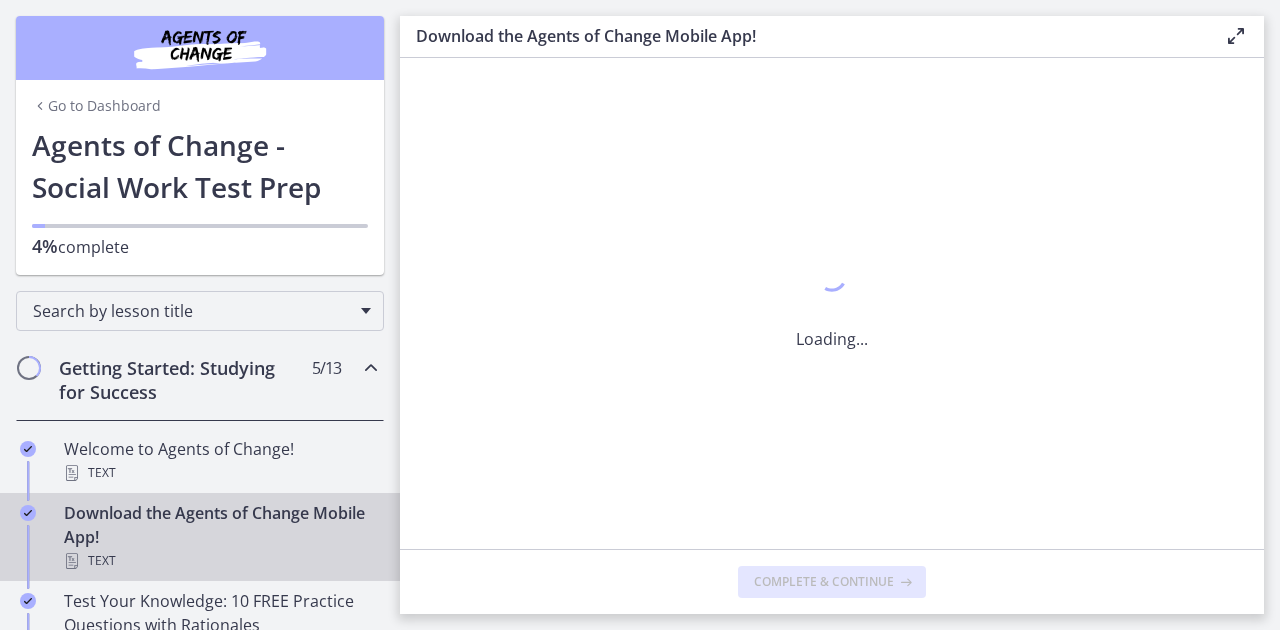 scroll, scrollTop: 0, scrollLeft: 0, axis: both 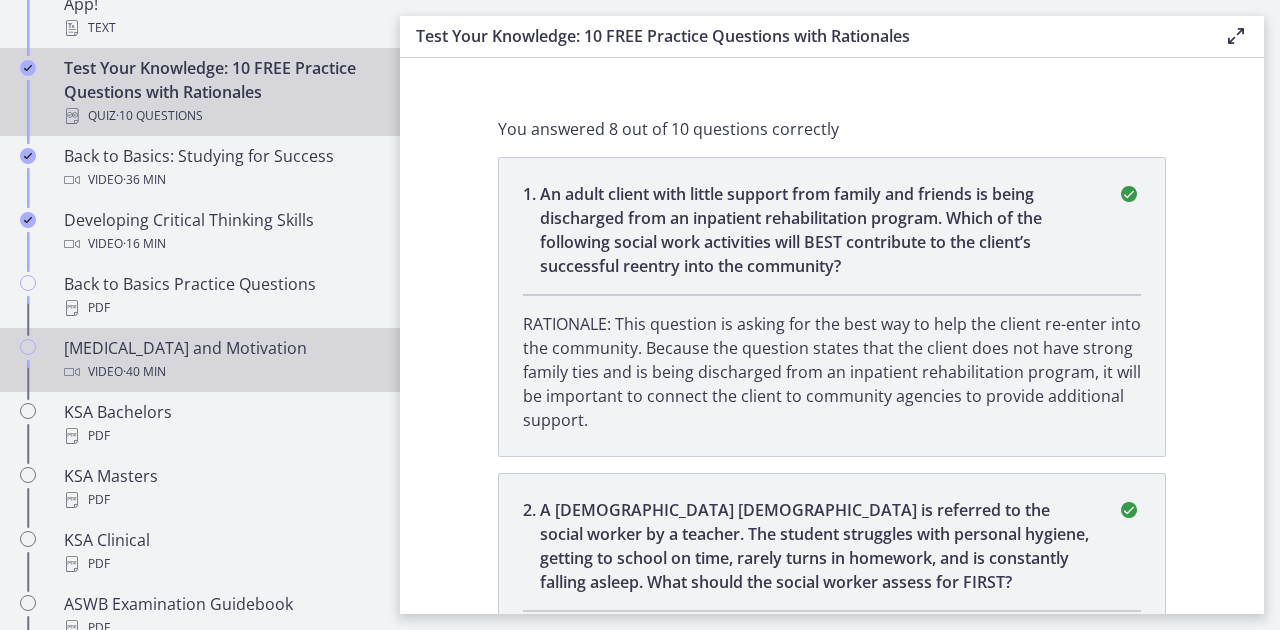 click on "·  40 min" at bounding box center [144, 372] 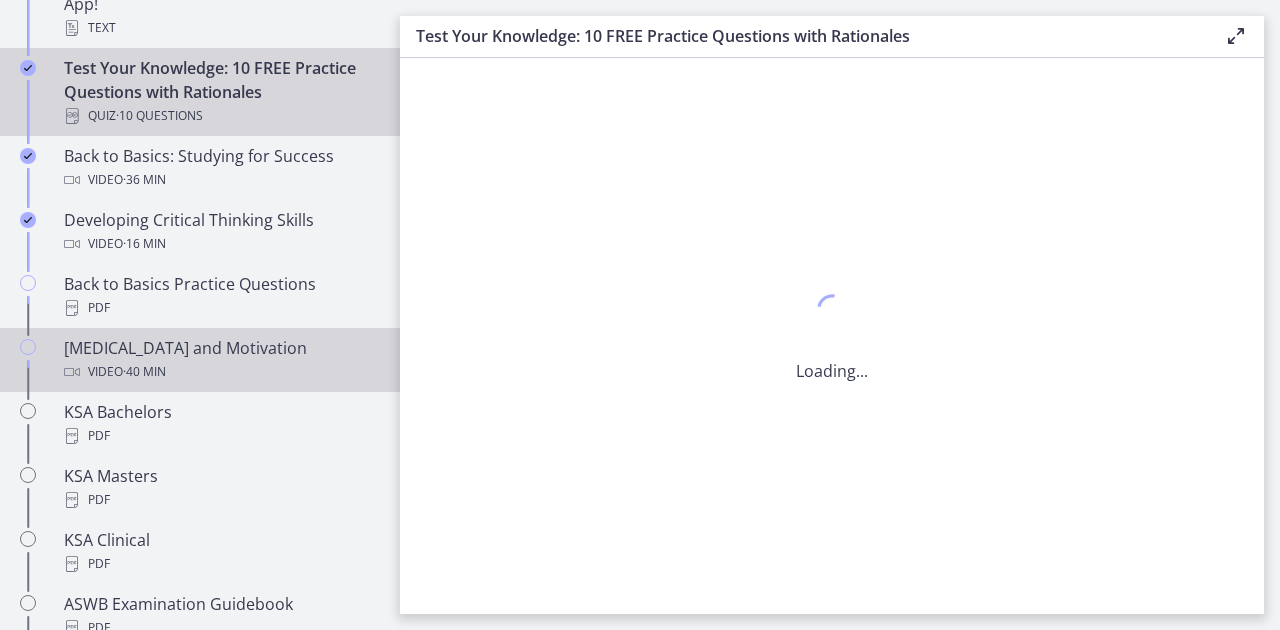 scroll, scrollTop: 0, scrollLeft: 0, axis: both 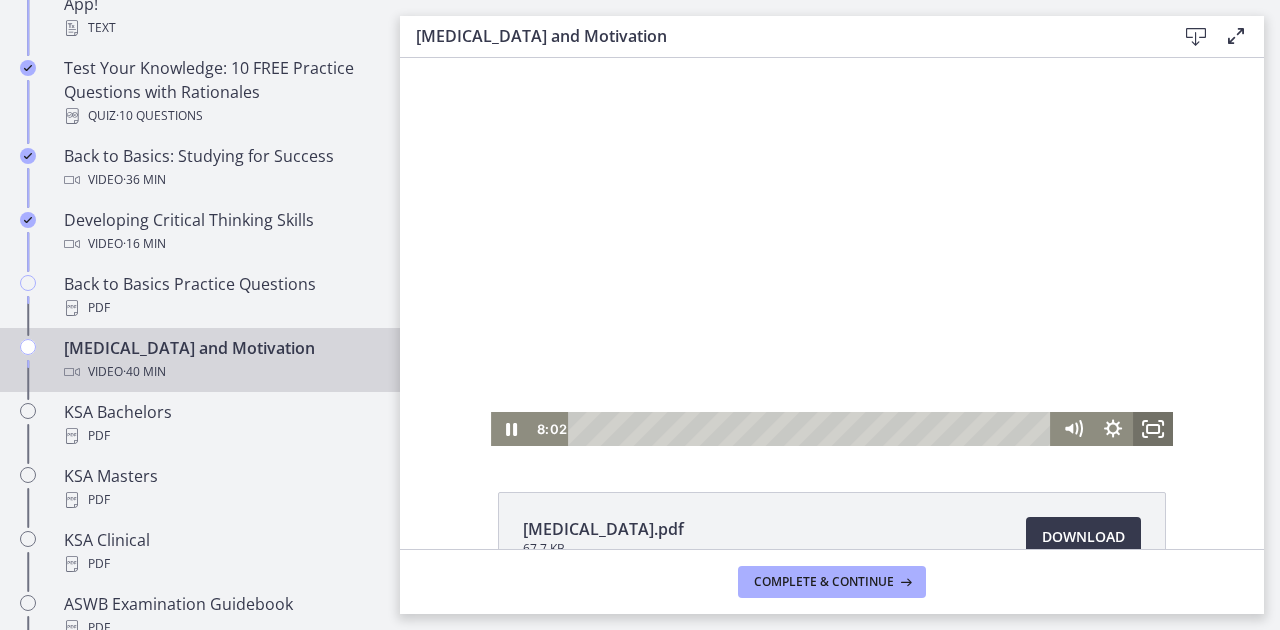 click 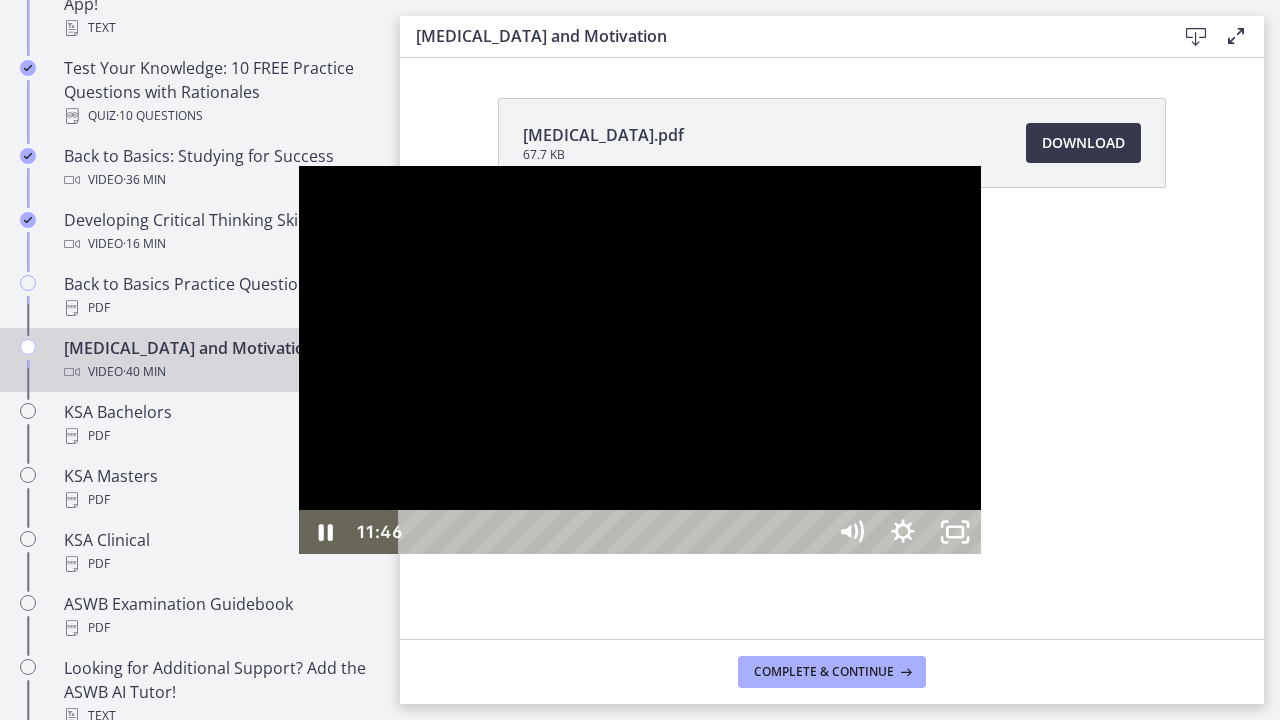 drag, startPoint x: 511, startPoint y: 10, endPoint x: 1010, endPoint y: 184, distance: 528.4667 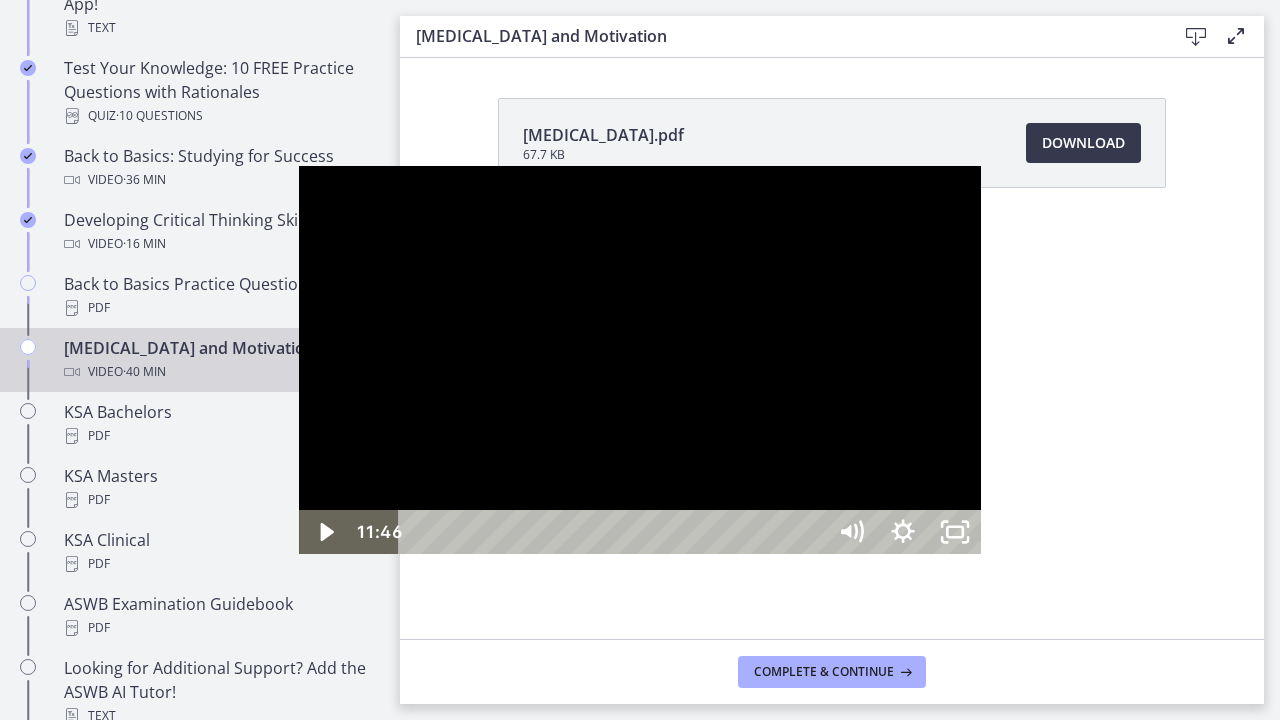 click at bounding box center (640, 360) 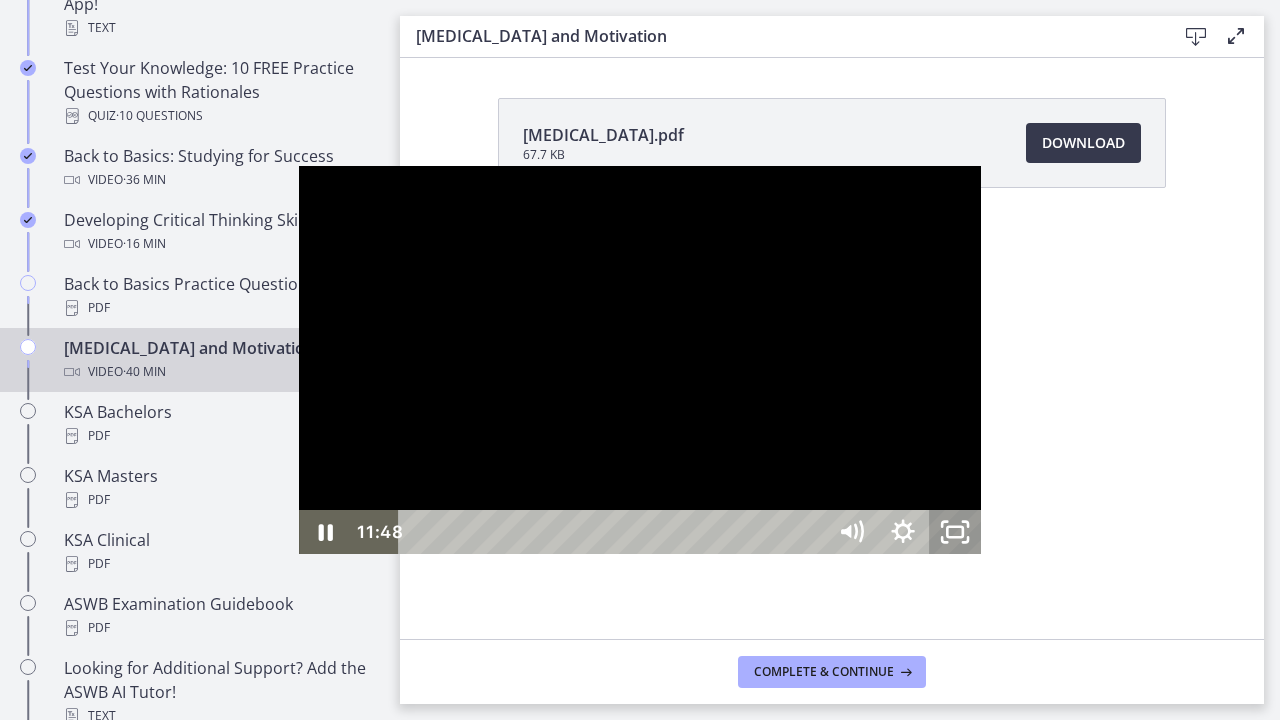click 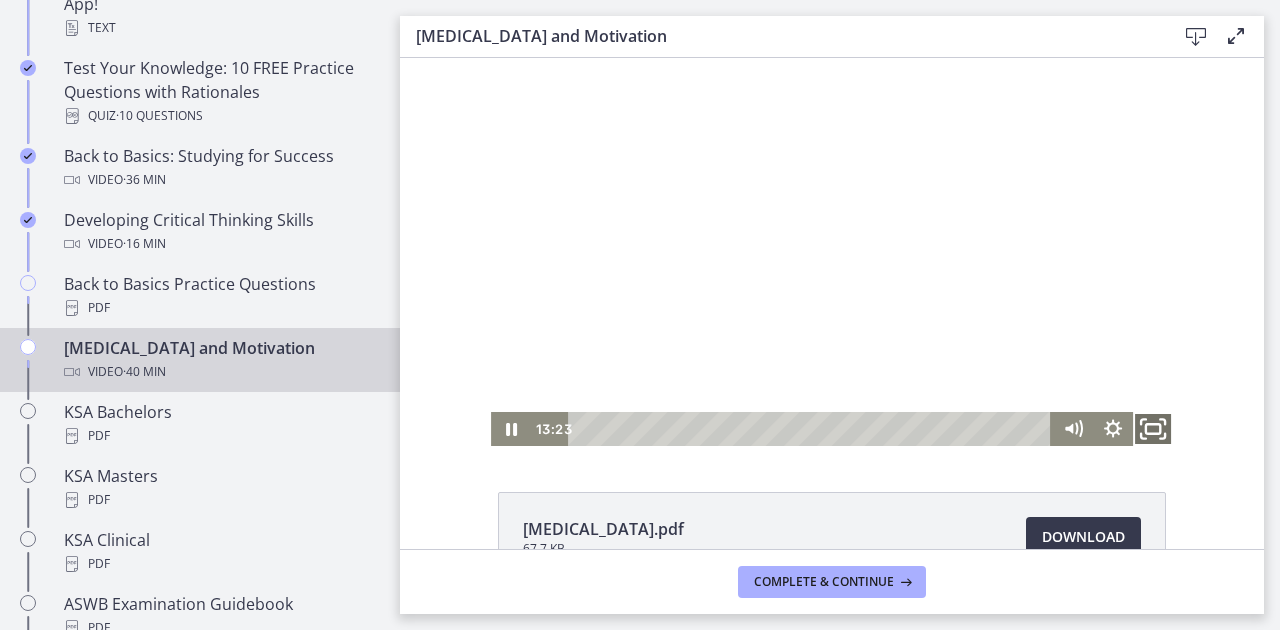 click 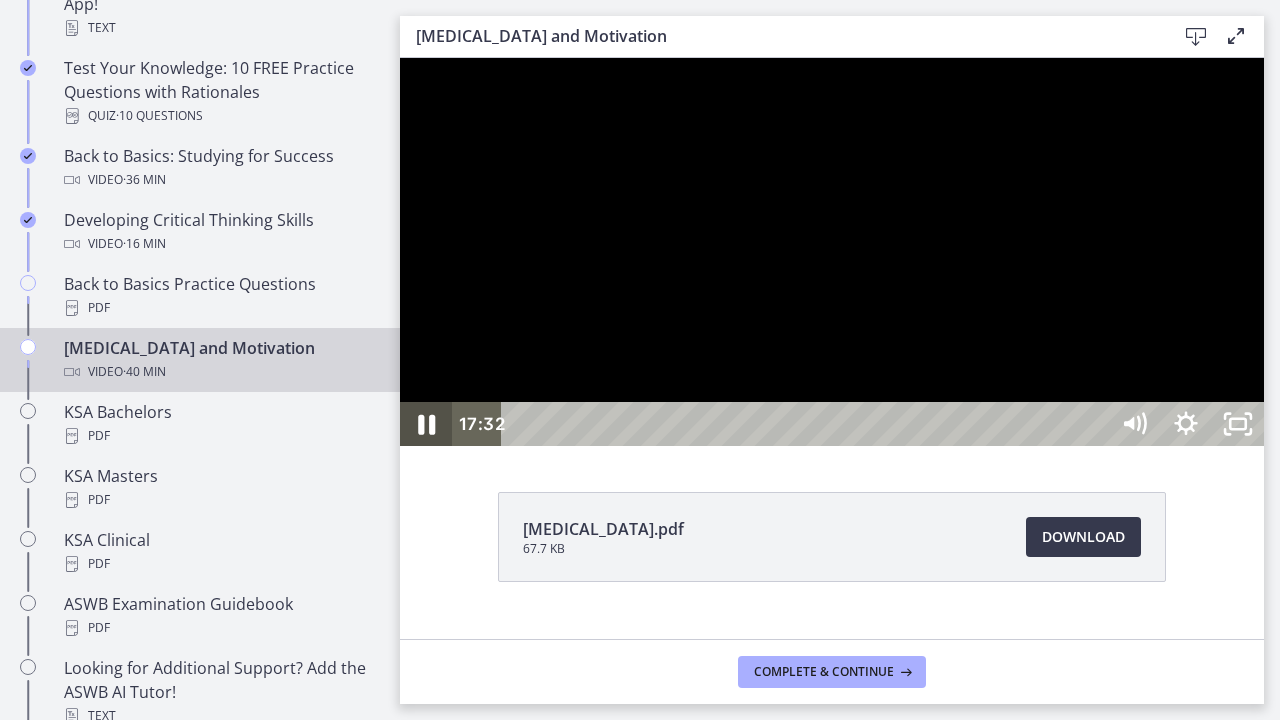 click 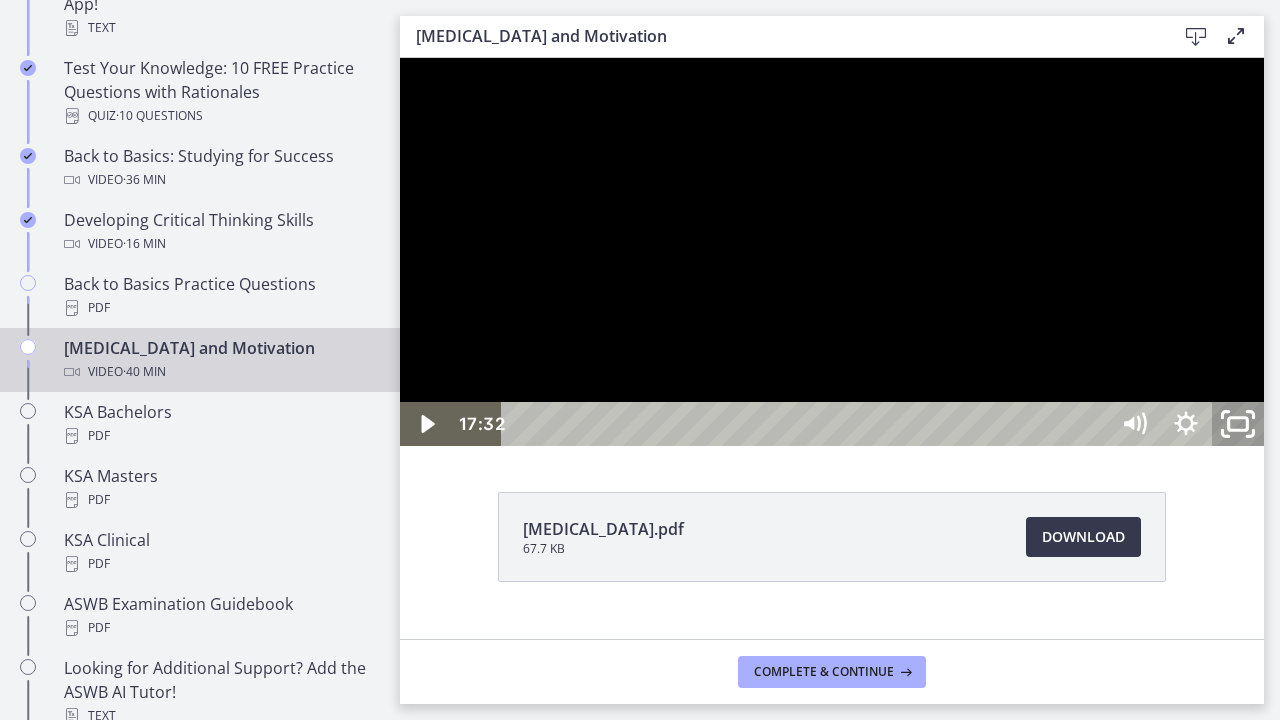 click 